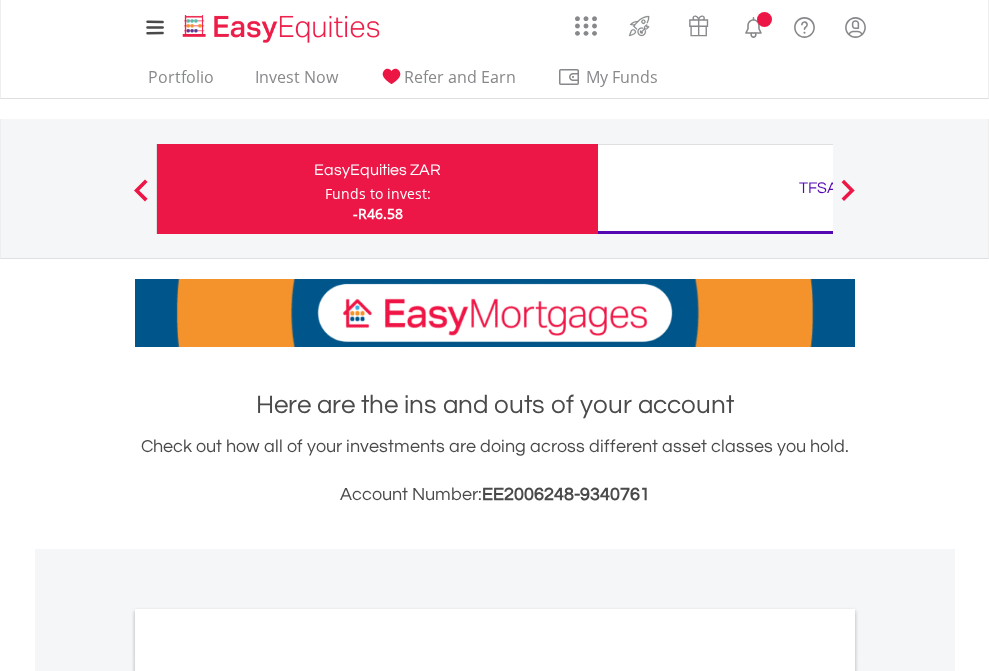 scroll, scrollTop: 0, scrollLeft: 0, axis: both 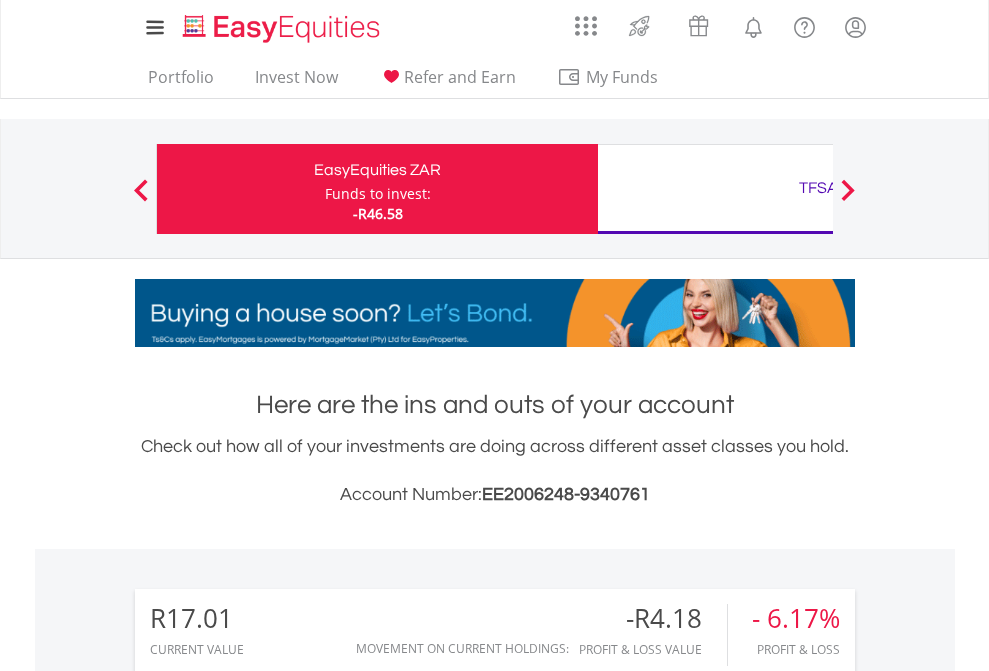 click on "Funds to invest:" at bounding box center (378, 194) 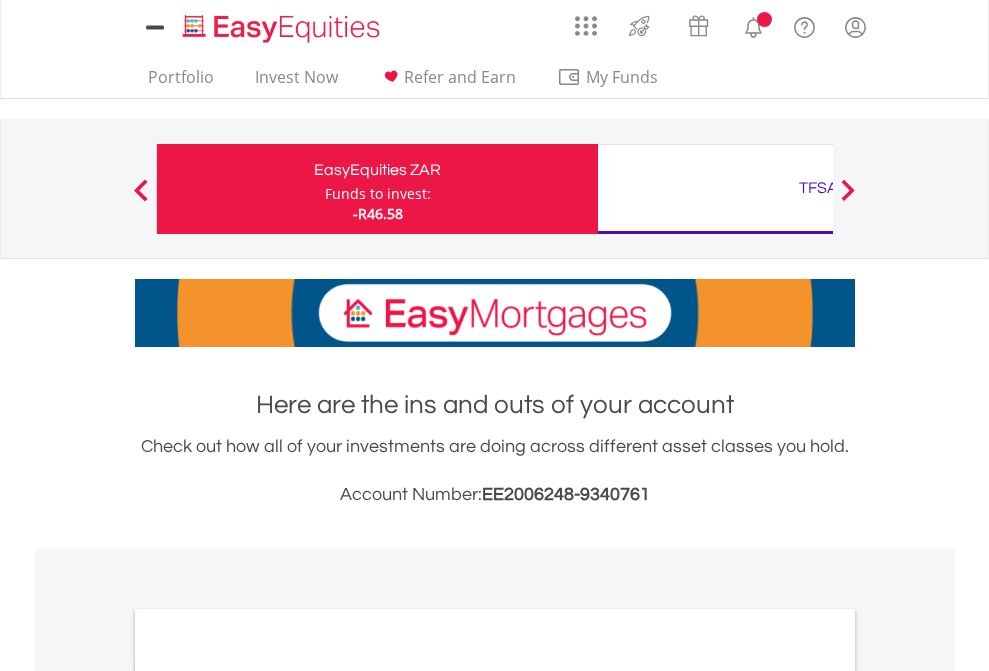 scroll, scrollTop: 0, scrollLeft: 0, axis: both 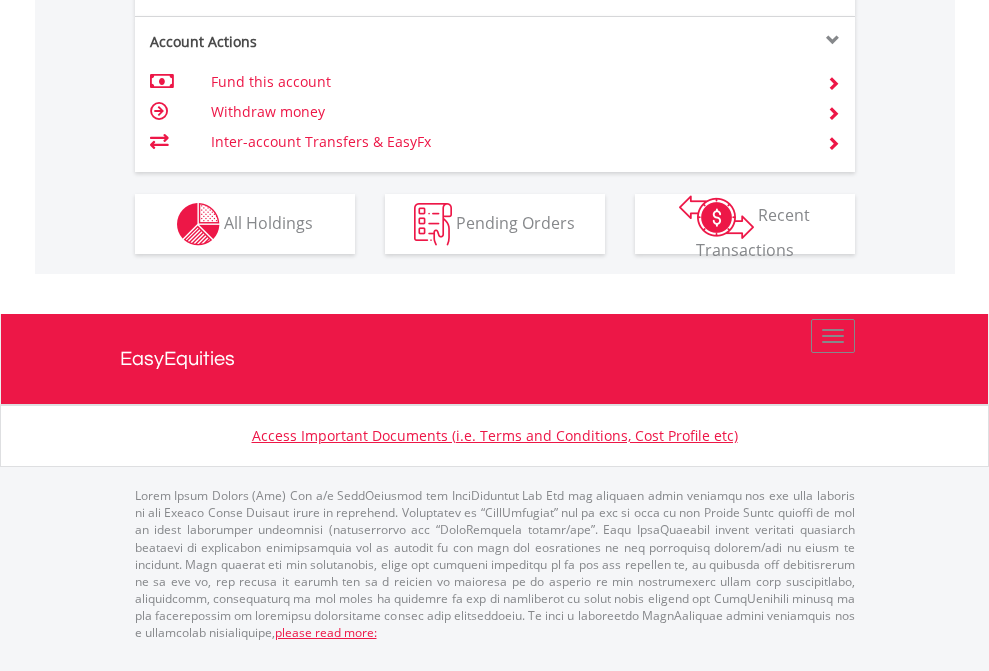 click on "Investment types" at bounding box center (706, -337) 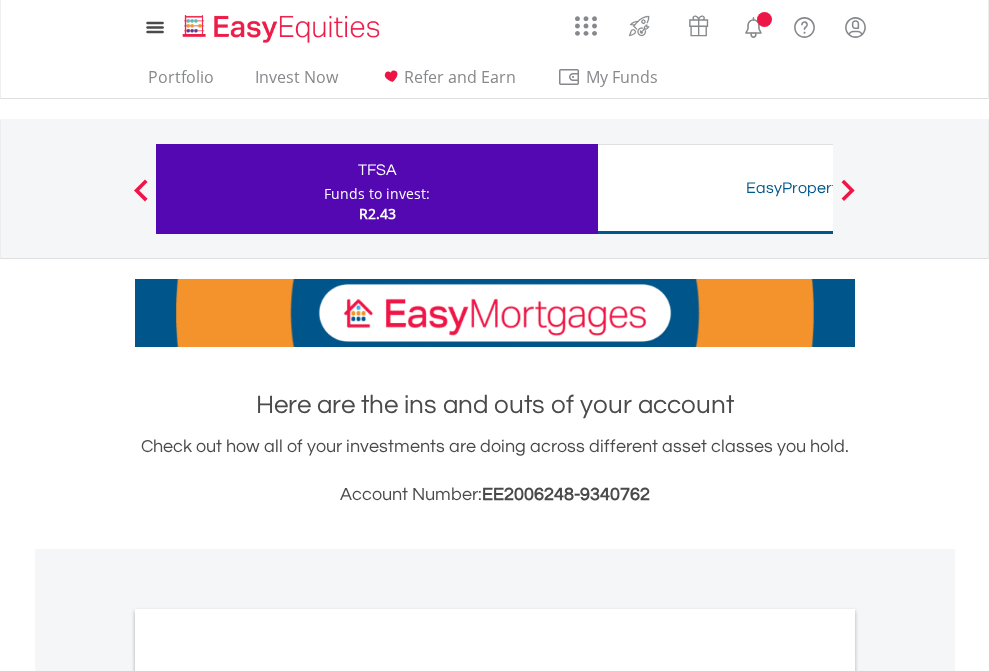 scroll, scrollTop: 0, scrollLeft: 0, axis: both 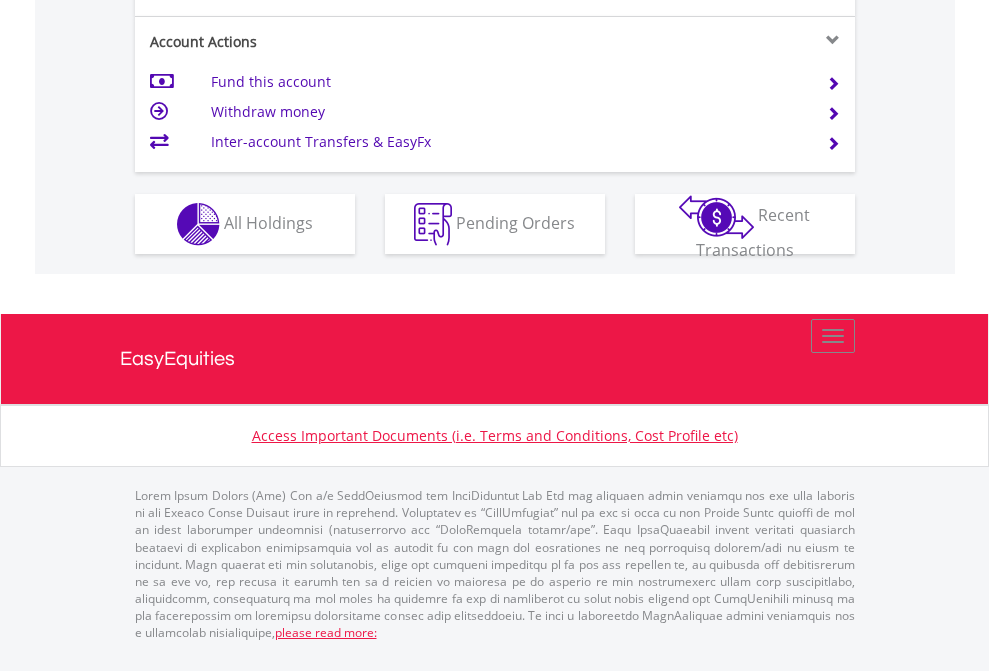 click on "Investment types" at bounding box center [706, -337] 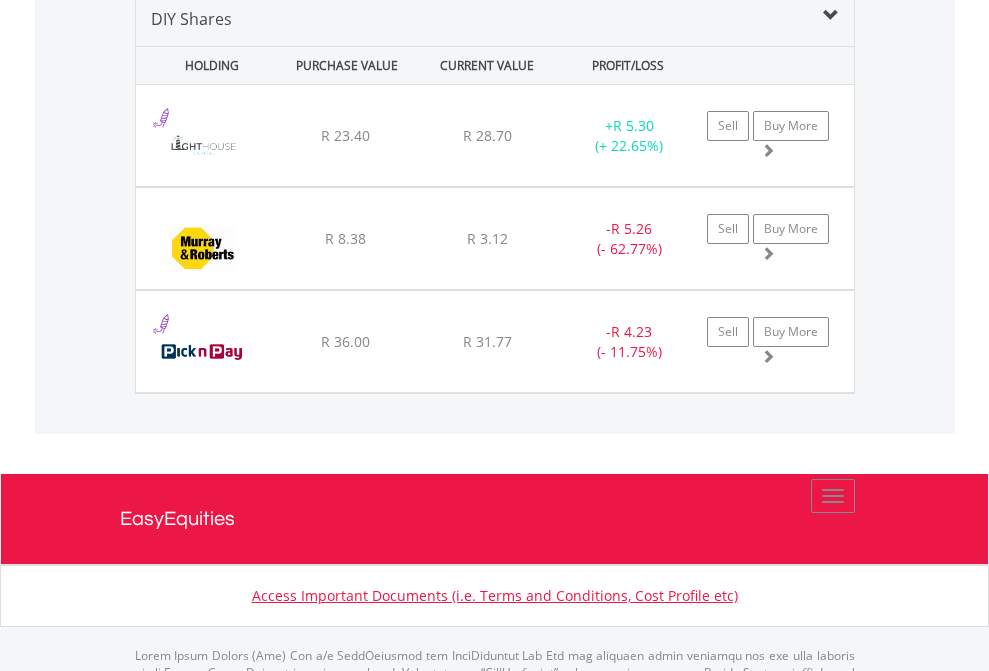 scroll, scrollTop: 1933, scrollLeft: 0, axis: vertical 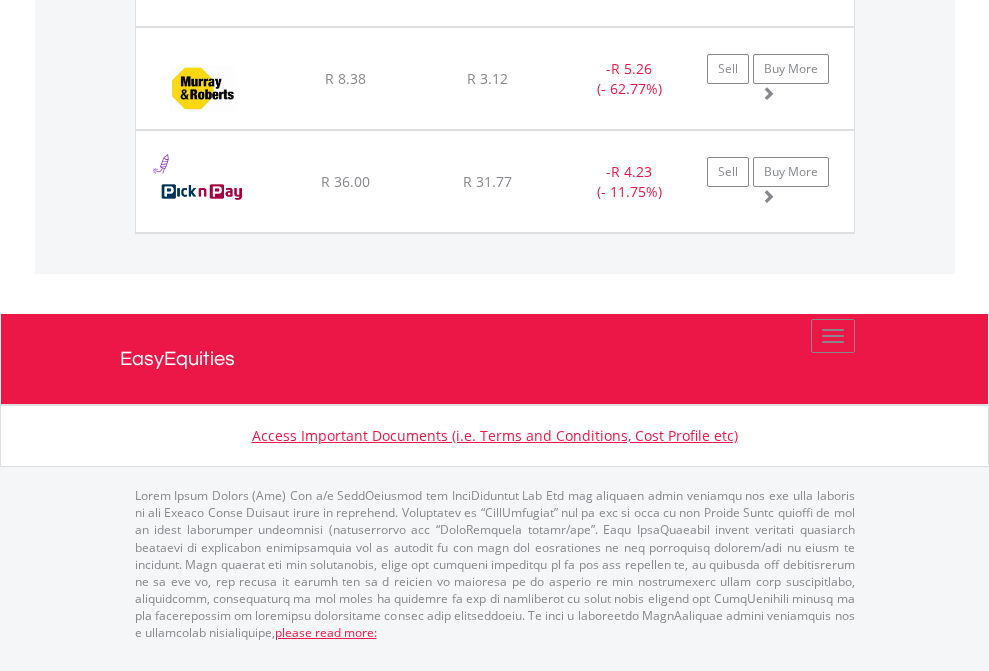 click on "TFSA" at bounding box center (818, -1174) 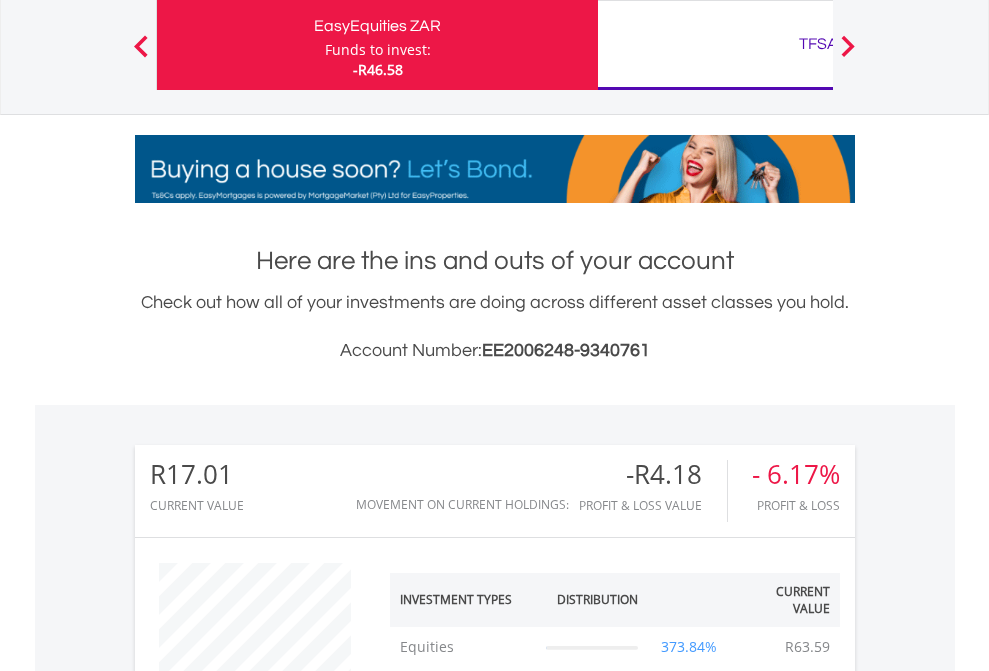 click on "All Holdings" at bounding box center (268, 1322) 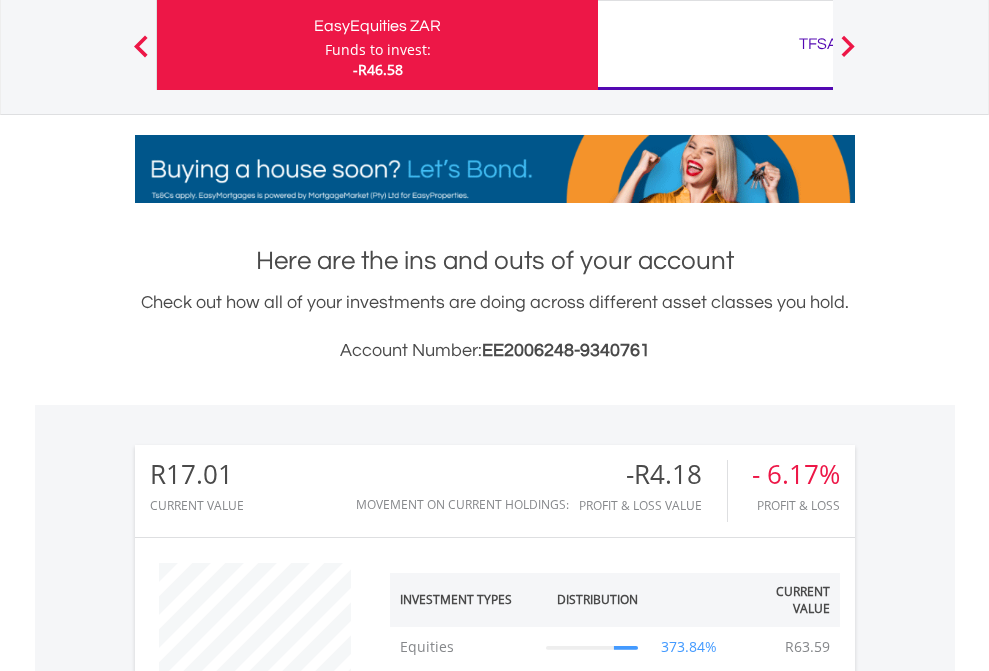 scroll, scrollTop: 1493, scrollLeft: 0, axis: vertical 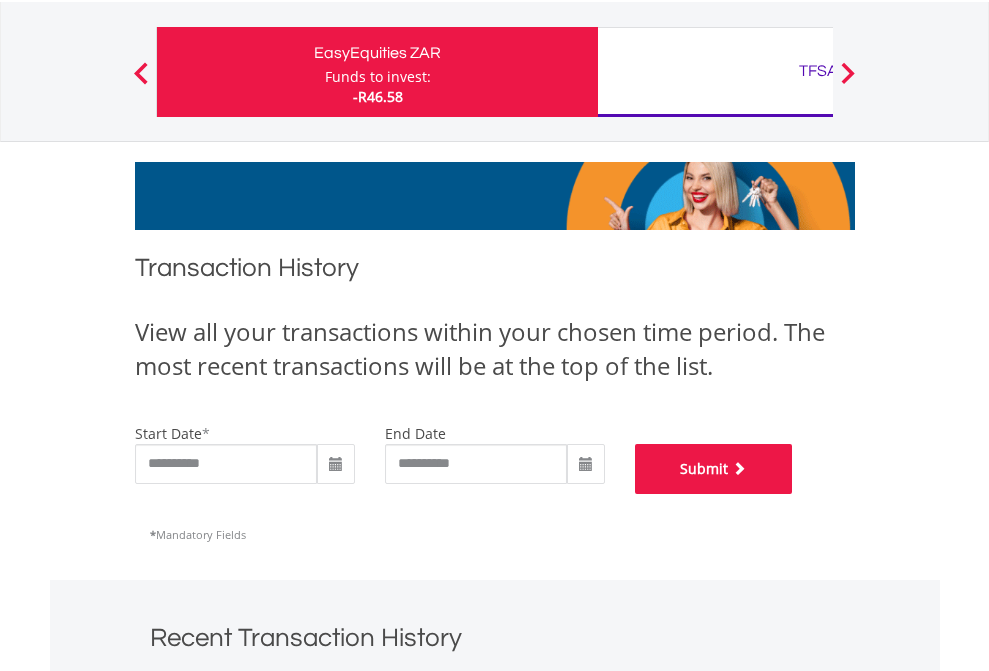 click on "Submit" at bounding box center (714, 469) 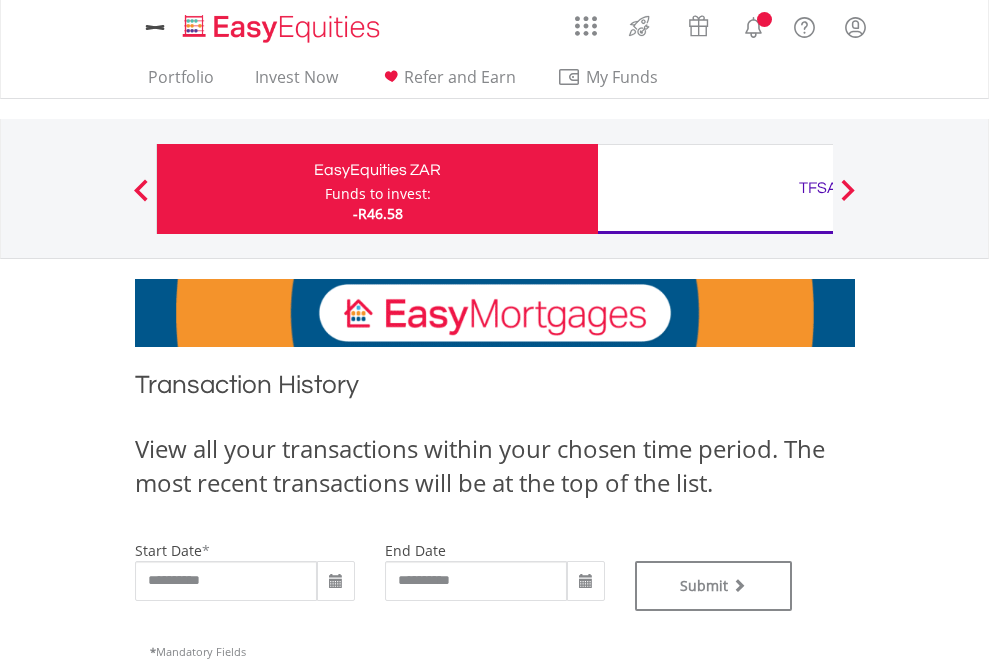 scroll, scrollTop: 0, scrollLeft: 0, axis: both 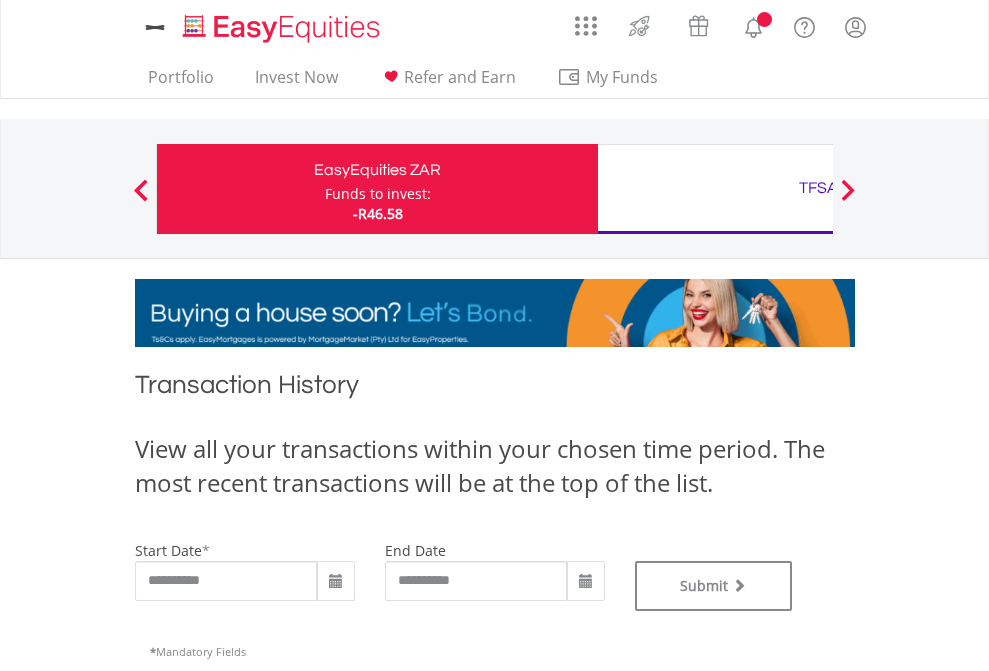 click on "TFSA" at bounding box center [818, 188] 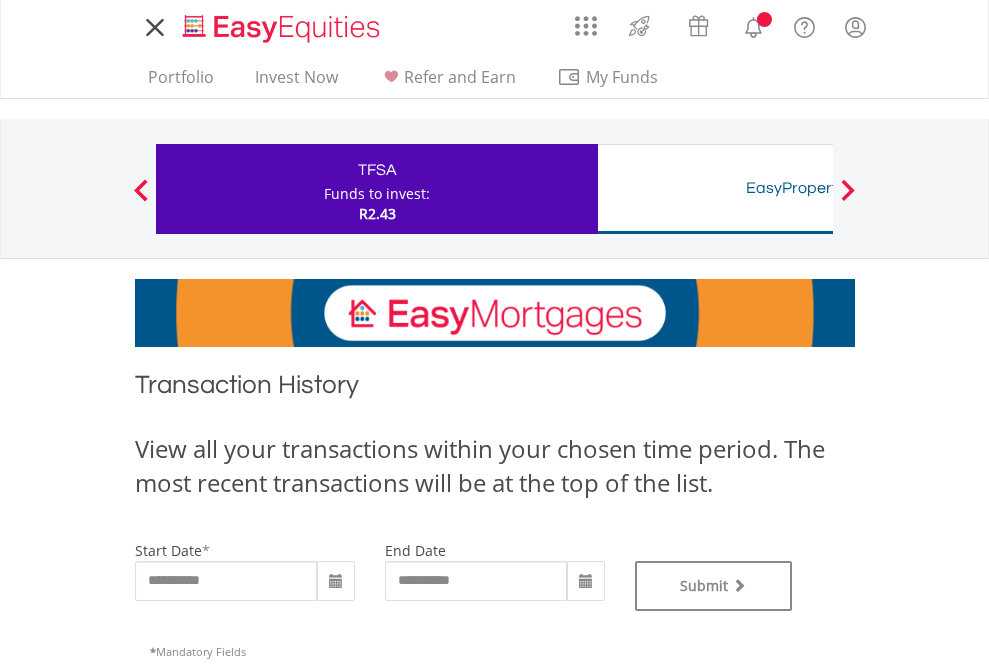 scroll, scrollTop: 0, scrollLeft: 0, axis: both 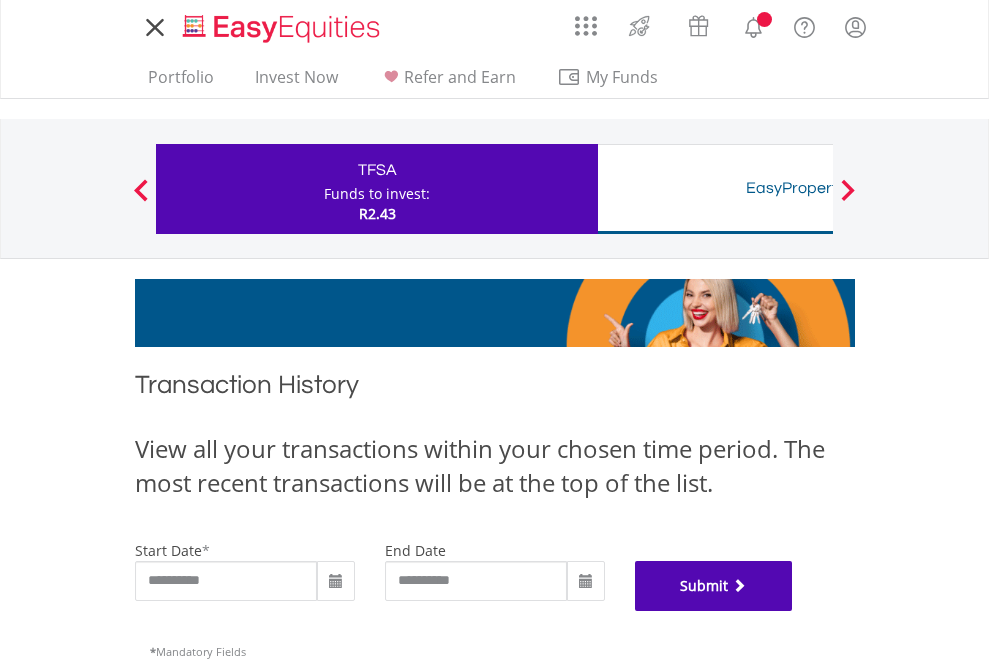 click on "Submit" at bounding box center (714, 586) 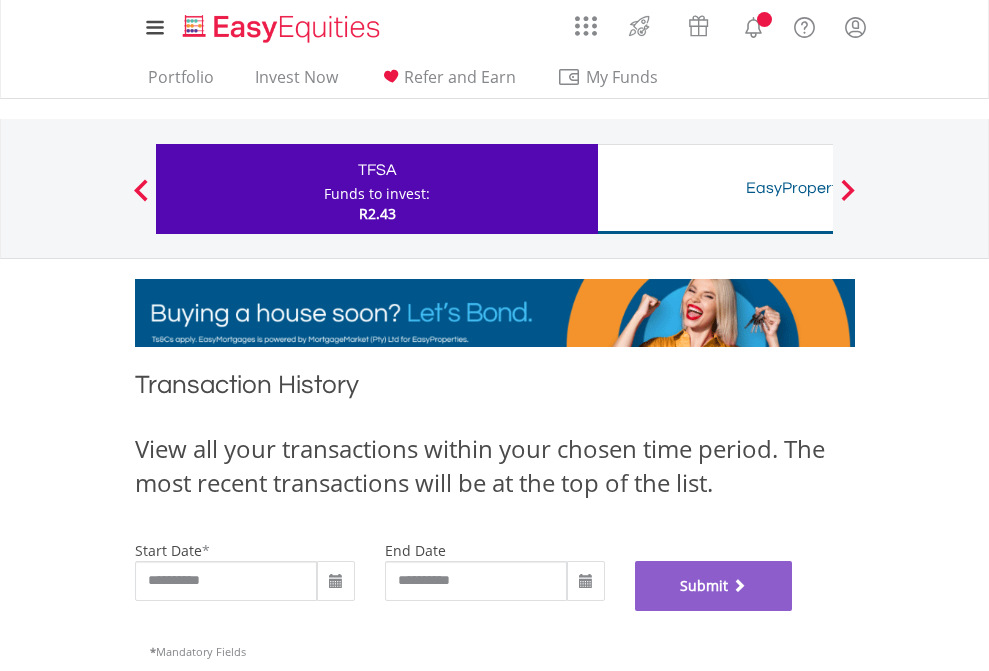 scroll, scrollTop: 811, scrollLeft: 0, axis: vertical 